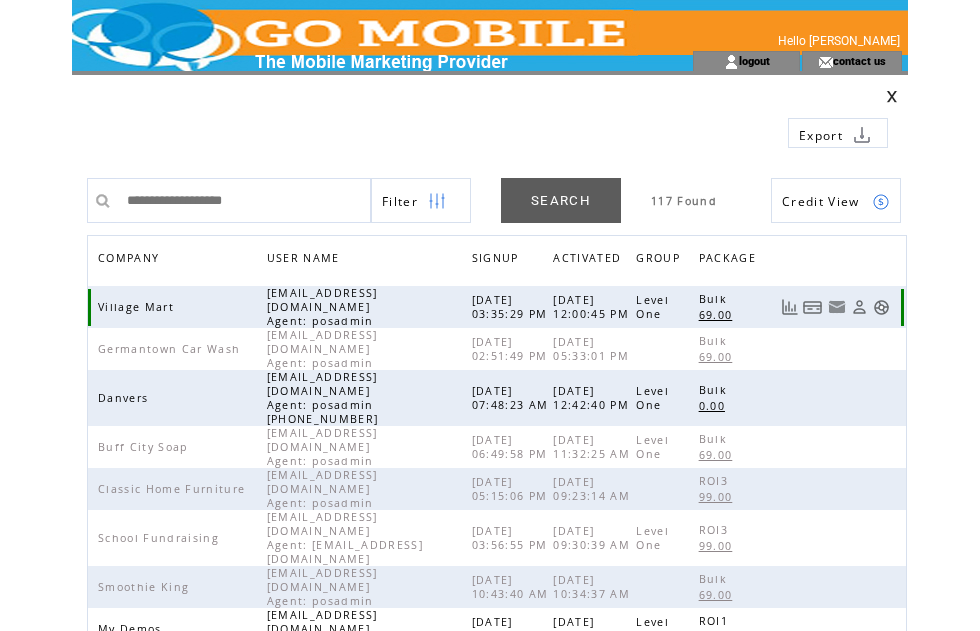 scroll, scrollTop: 0, scrollLeft: 0, axis: both 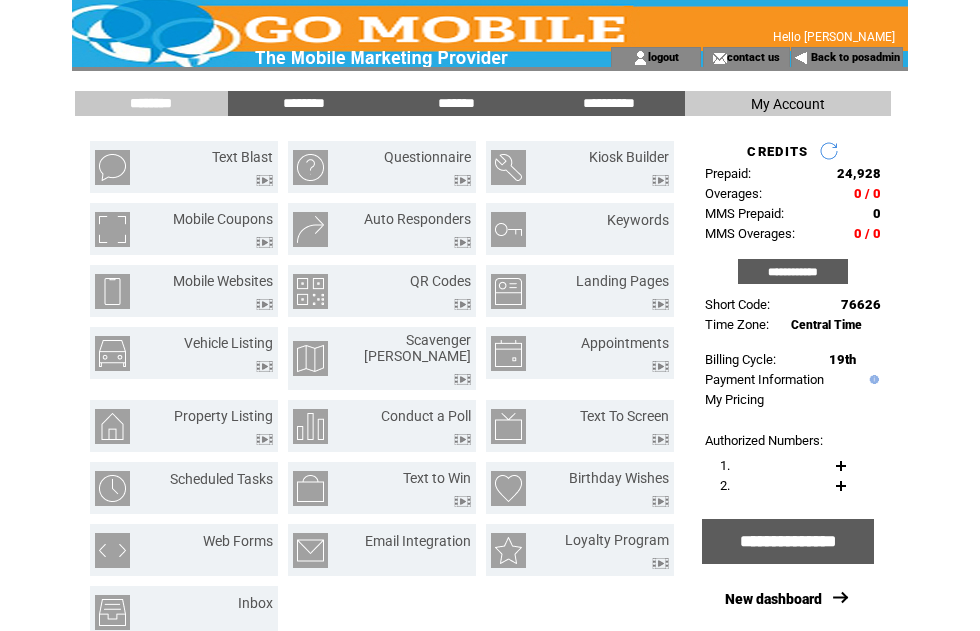click on "Text Blast" at bounding box center (242, 157) 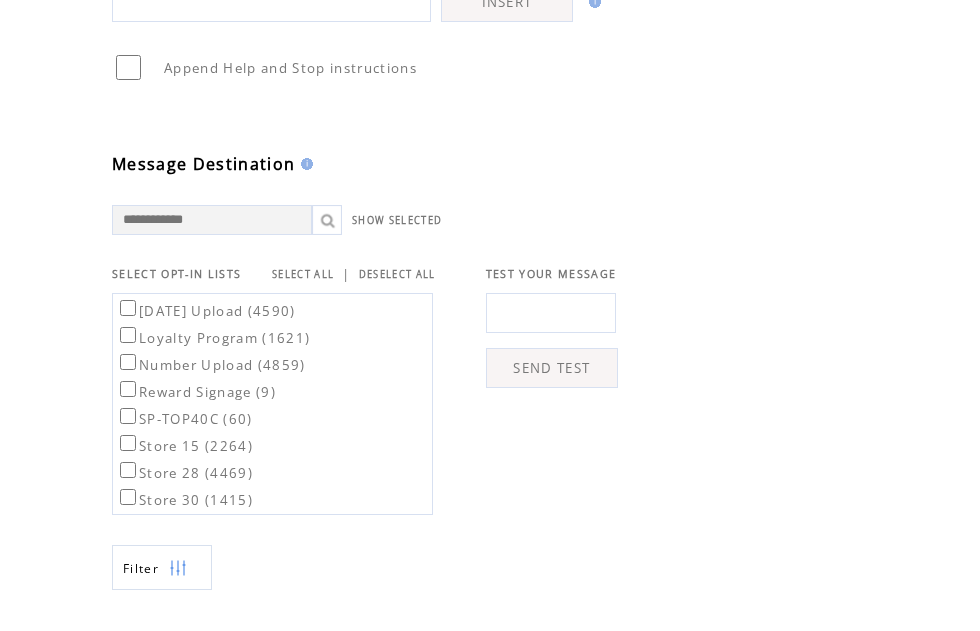 scroll, scrollTop: 446, scrollLeft: 0, axis: vertical 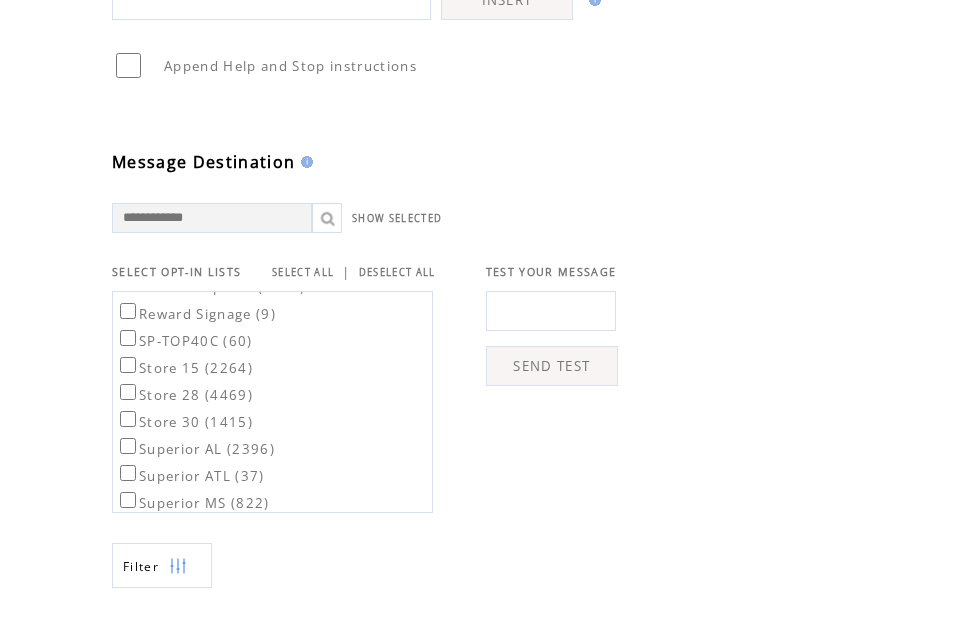 click on "SELECT ALL" at bounding box center [303, 272] 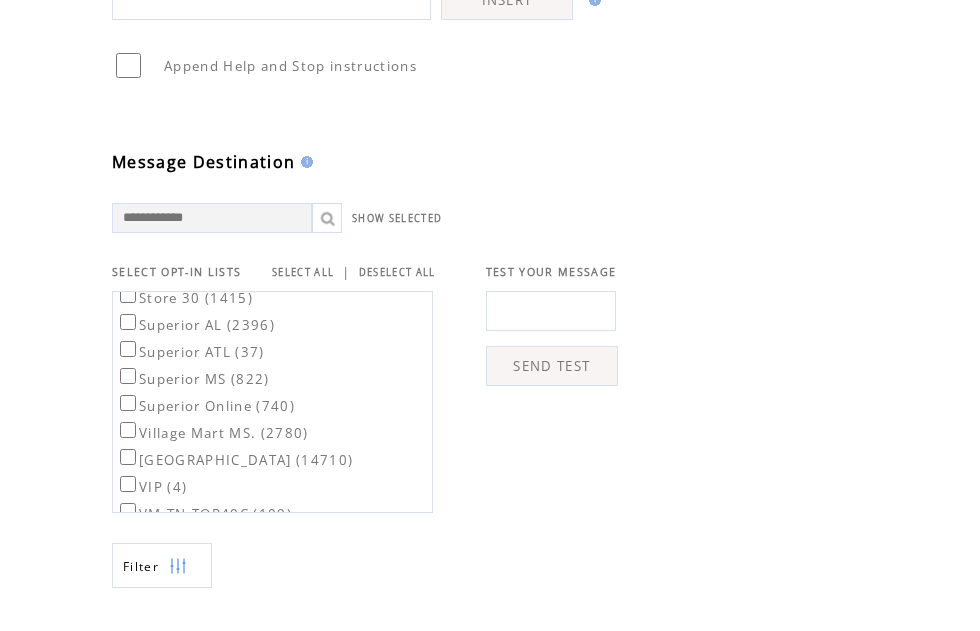 scroll, scrollTop: 198, scrollLeft: 0, axis: vertical 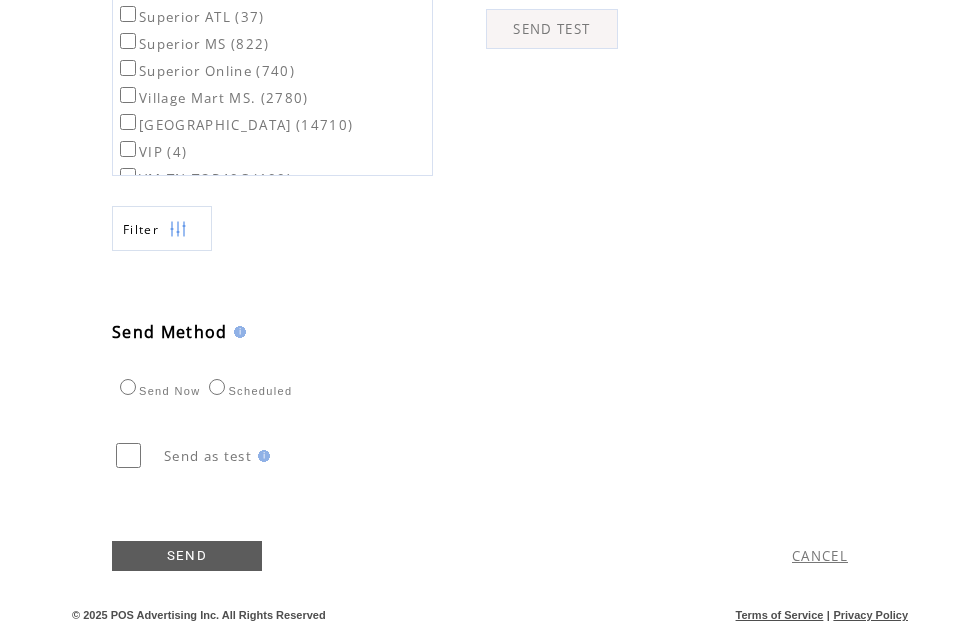 click at bounding box center [178, 229] 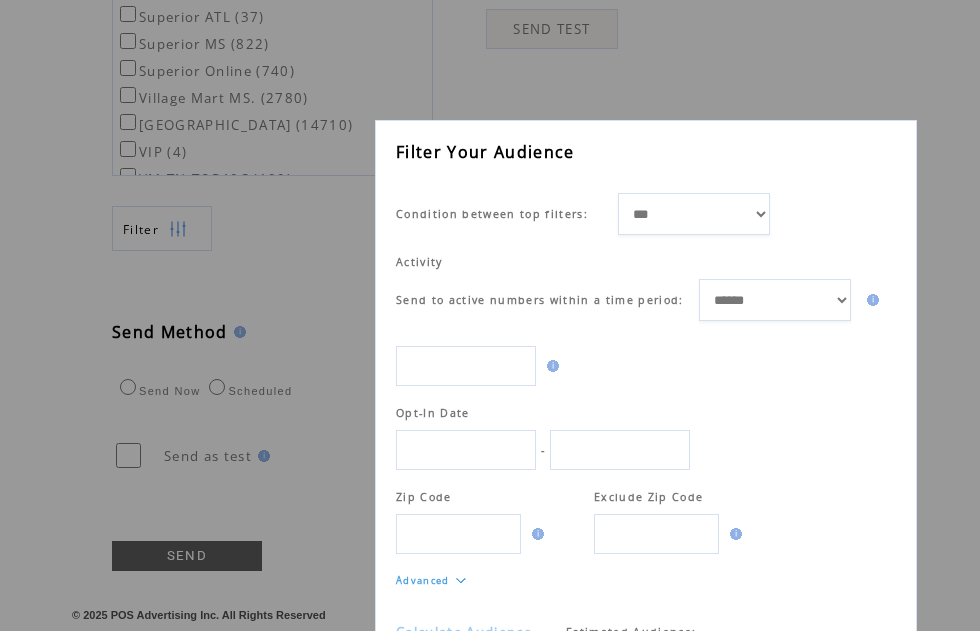 scroll, scrollTop: 1, scrollLeft: 0, axis: vertical 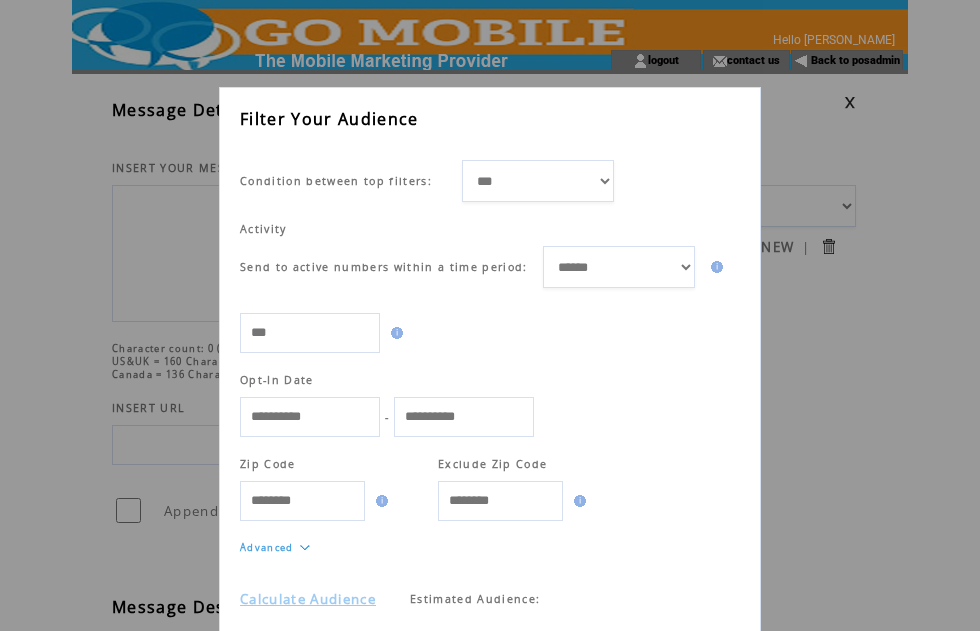 click on "Calculate Audience" at bounding box center [308, 599] 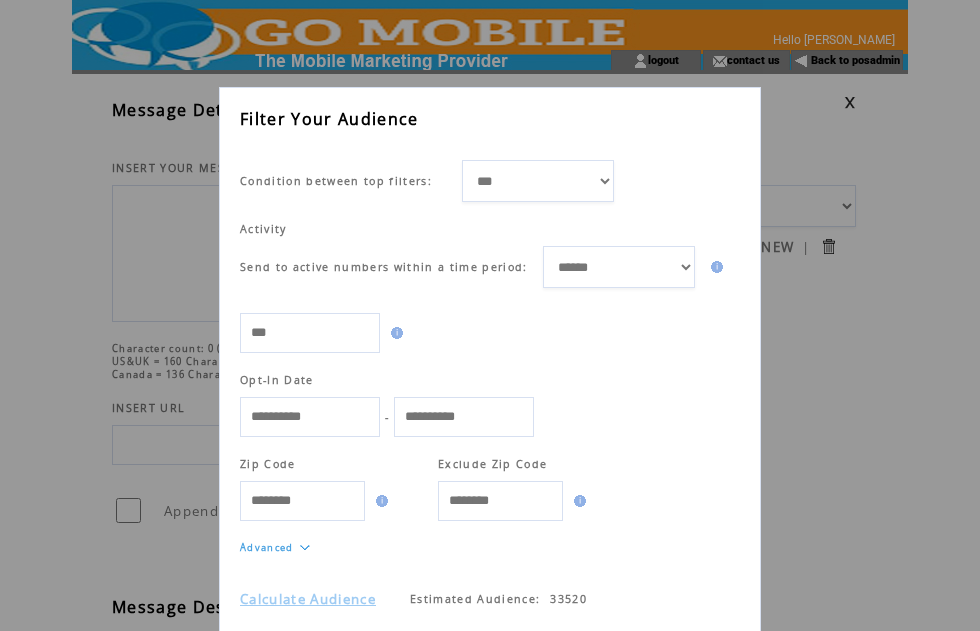 click on "Calculate Audience Estimated Audience: 33520 Clear all filters Cancel | Apply" at bounding box center (490, 622) 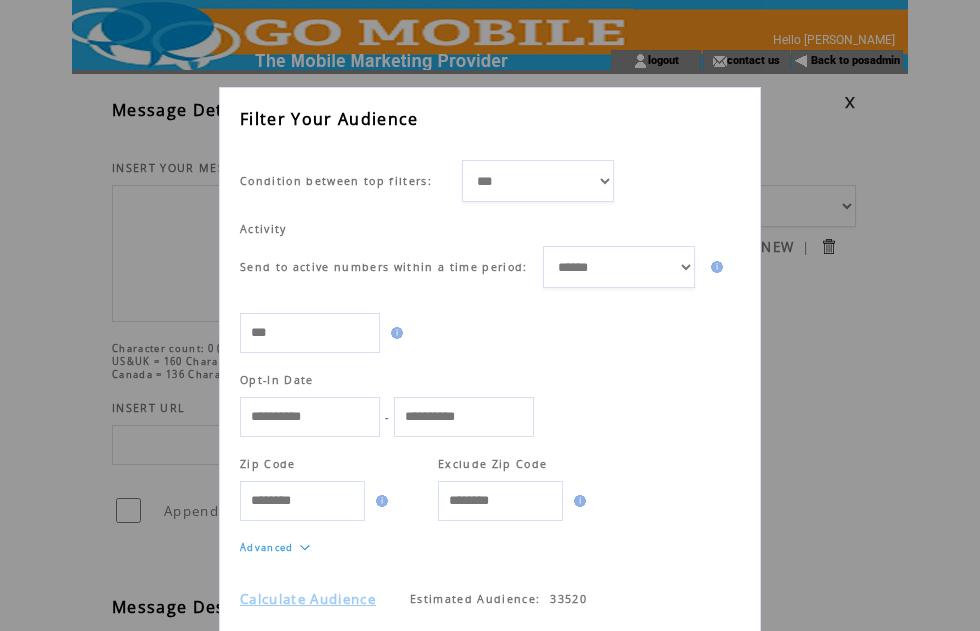 scroll, scrollTop: 280, scrollLeft: 0, axis: vertical 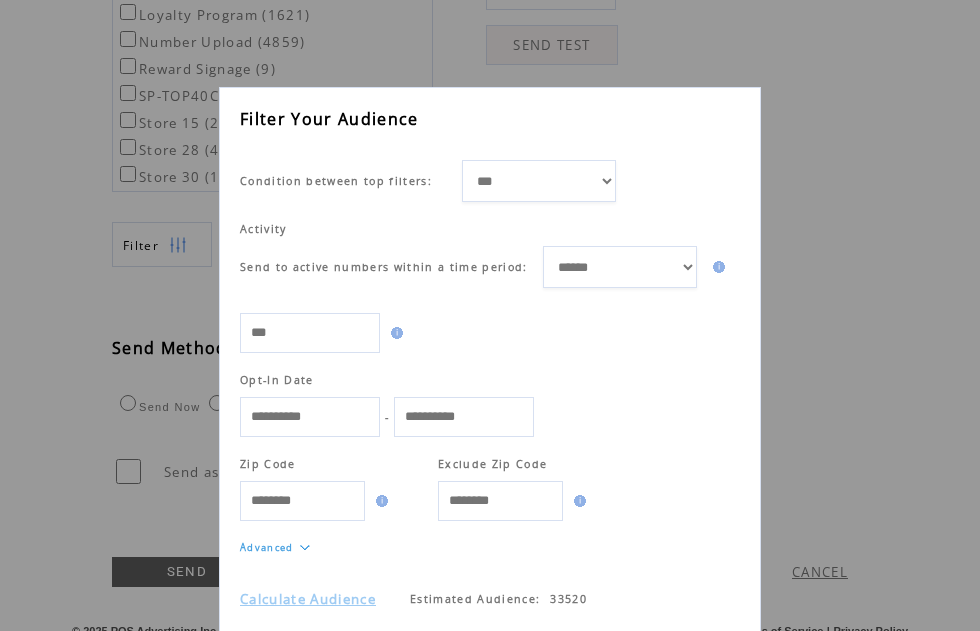 click on "Cancel" at bounding box center (661, 662) 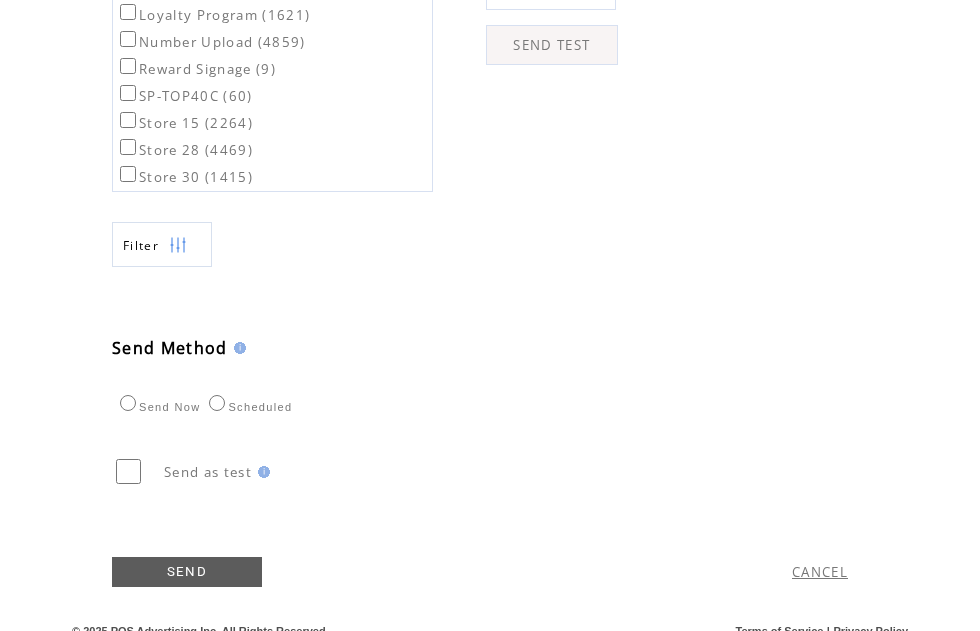 click on "SEND" at bounding box center (187, 572) 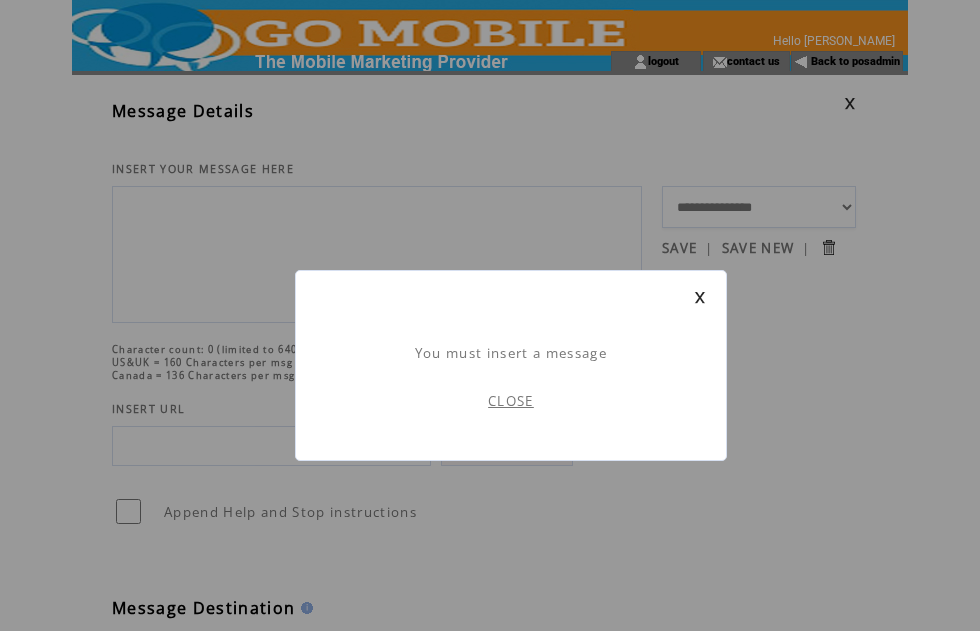 scroll, scrollTop: 1, scrollLeft: 0, axis: vertical 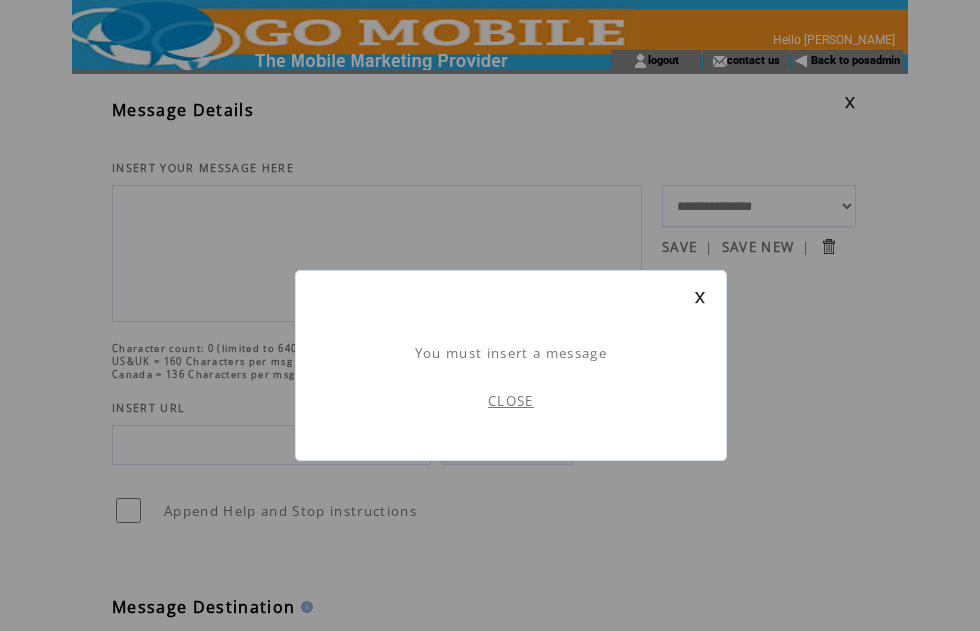 click on "CLOSE" at bounding box center [511, 401] 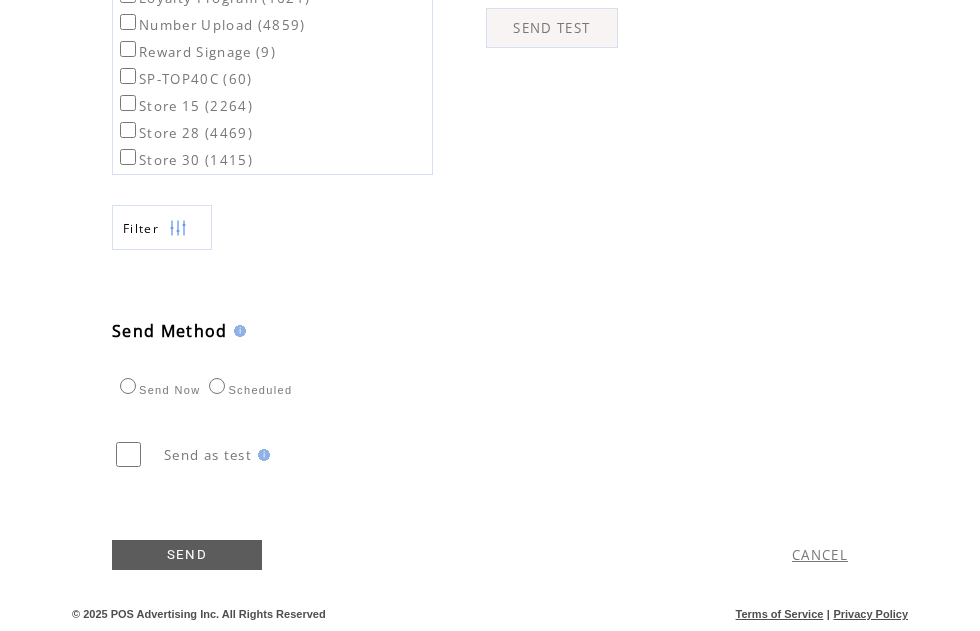 scroll, scrollTop: 784, scrollLeft: 0, axis: vertical 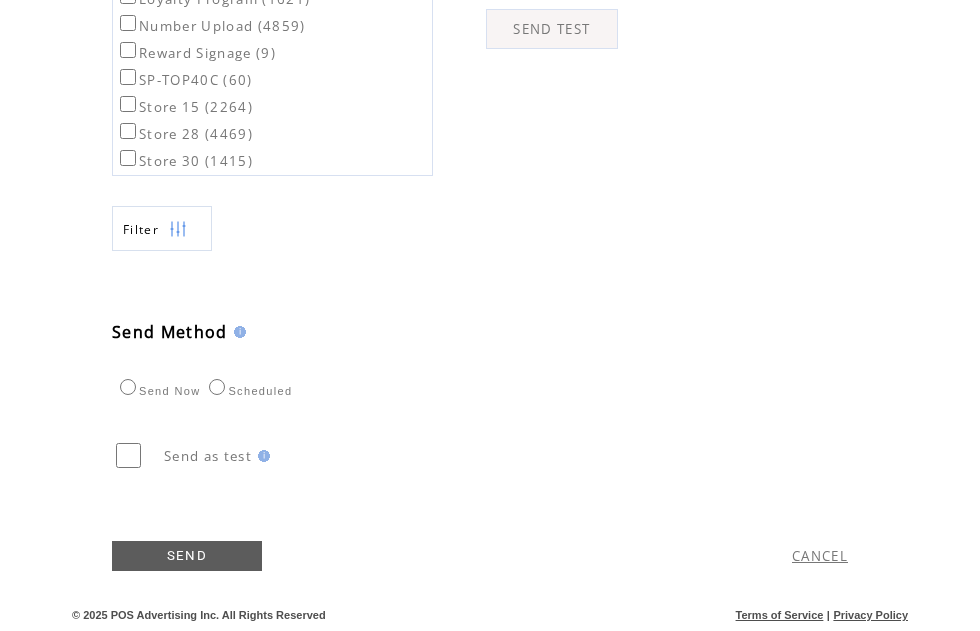 click on "CANCEL" at bounding box center [820, 556] 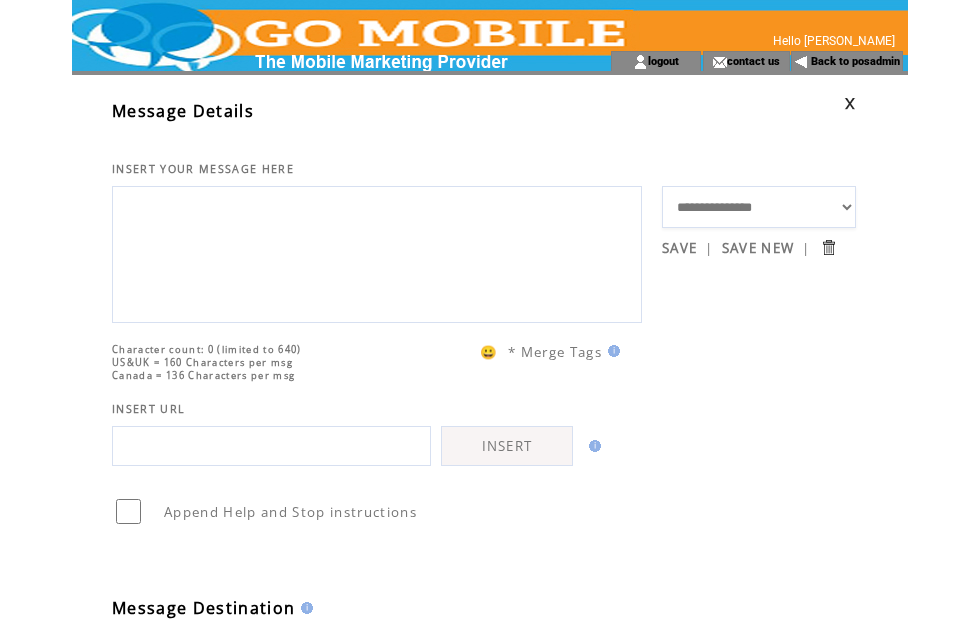 scroll, scrollTop: 852, scrollLeft: 0, axis: vertical 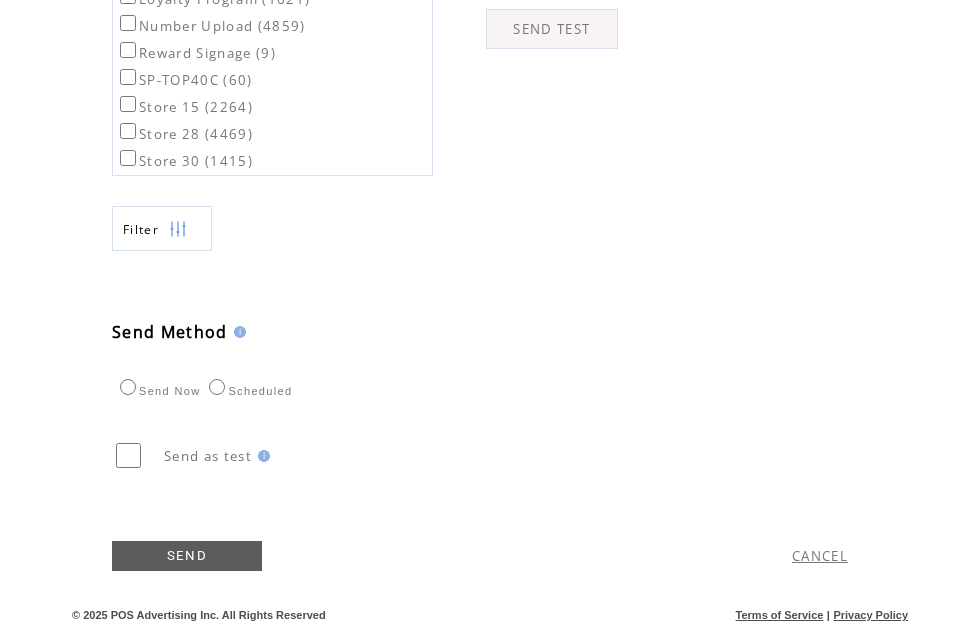 click on "CANCEL" at bounding box center [820, 556] 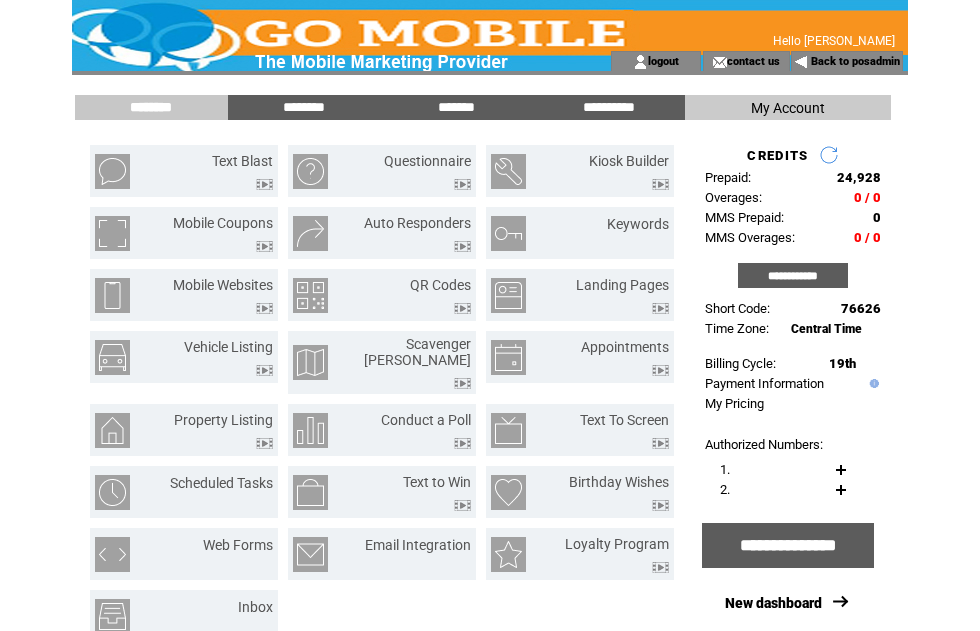 scroll, scrollTop: 0, scrollLeft: 0, axis: both 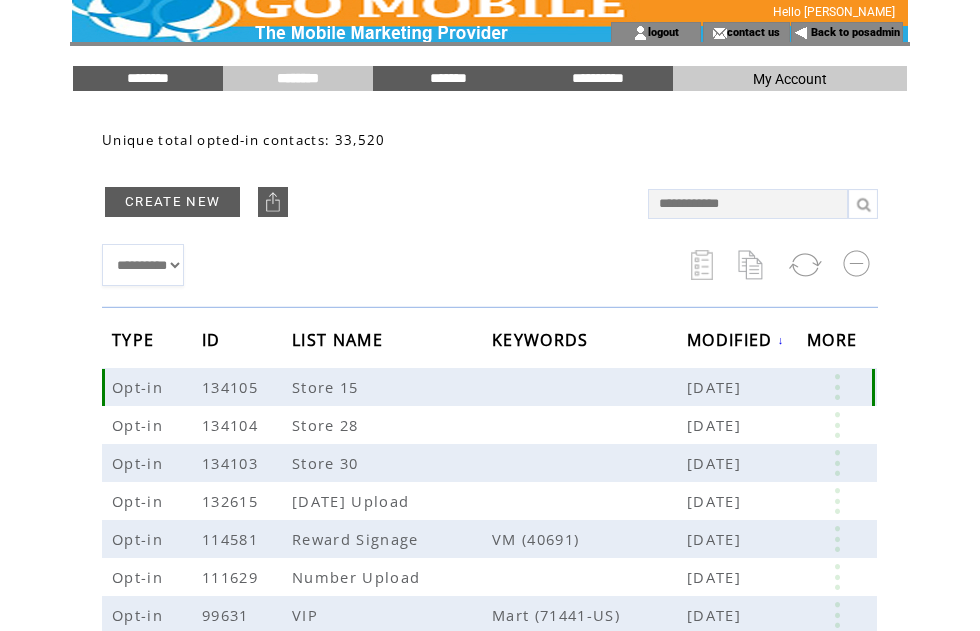 click at bounding box center (837, 387) 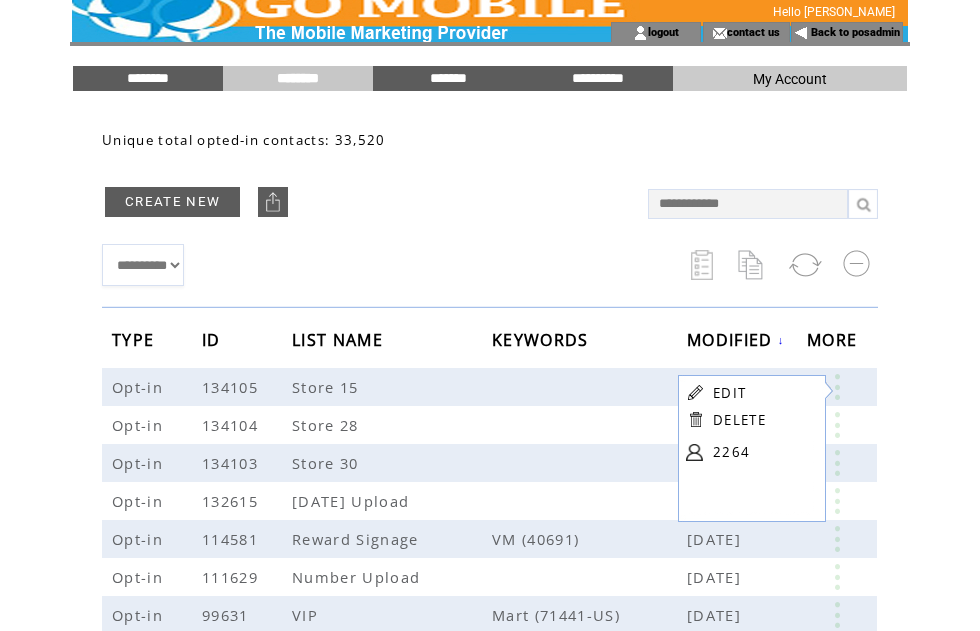 click on "EDIT" at bounding box center [729, 393] 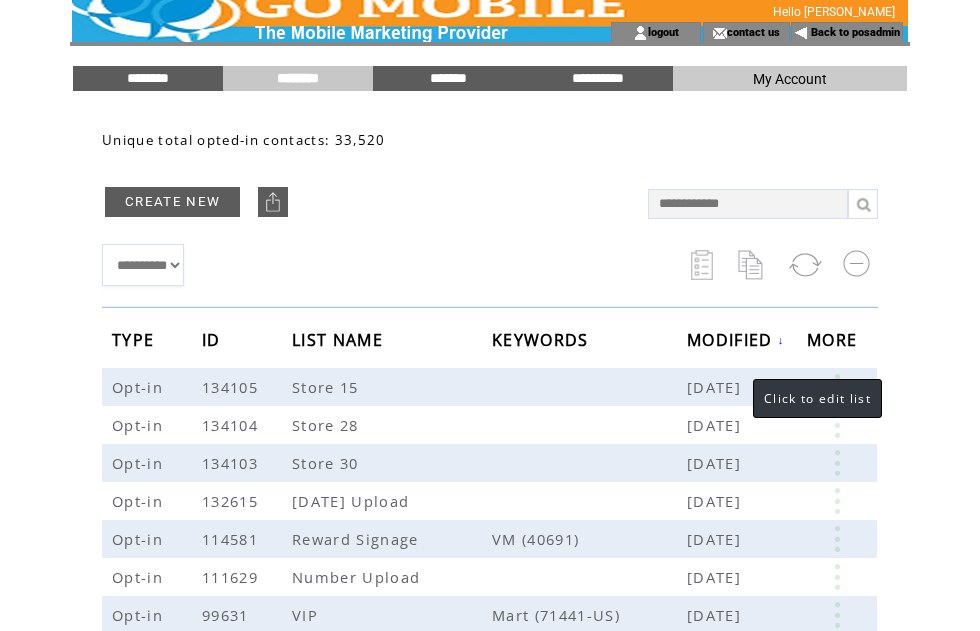 scroll, scrollTop: 97, scrollLeft: 0, axis: vertical 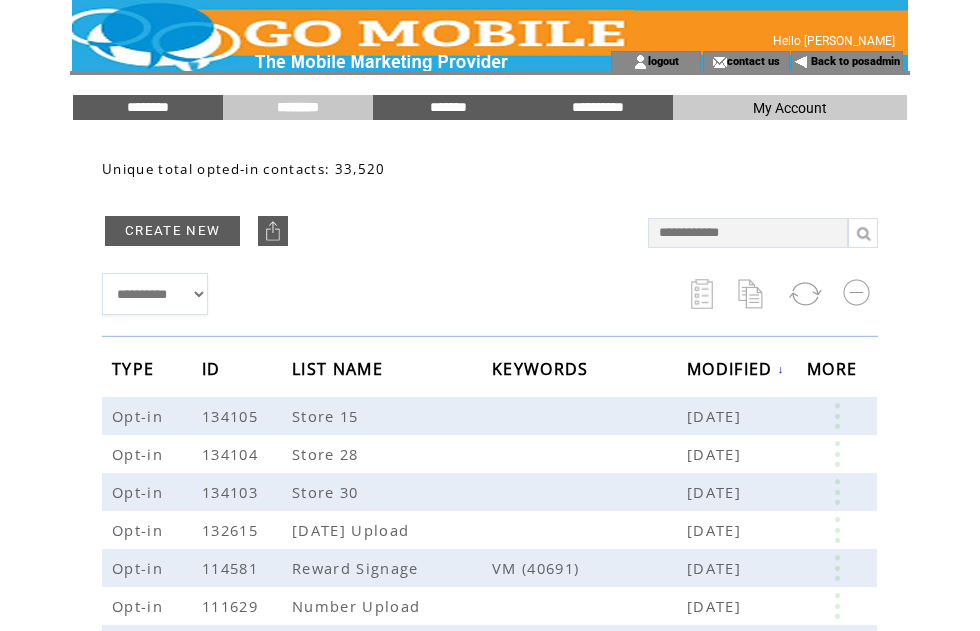 click on "*******" at bounding box center (448, 107) 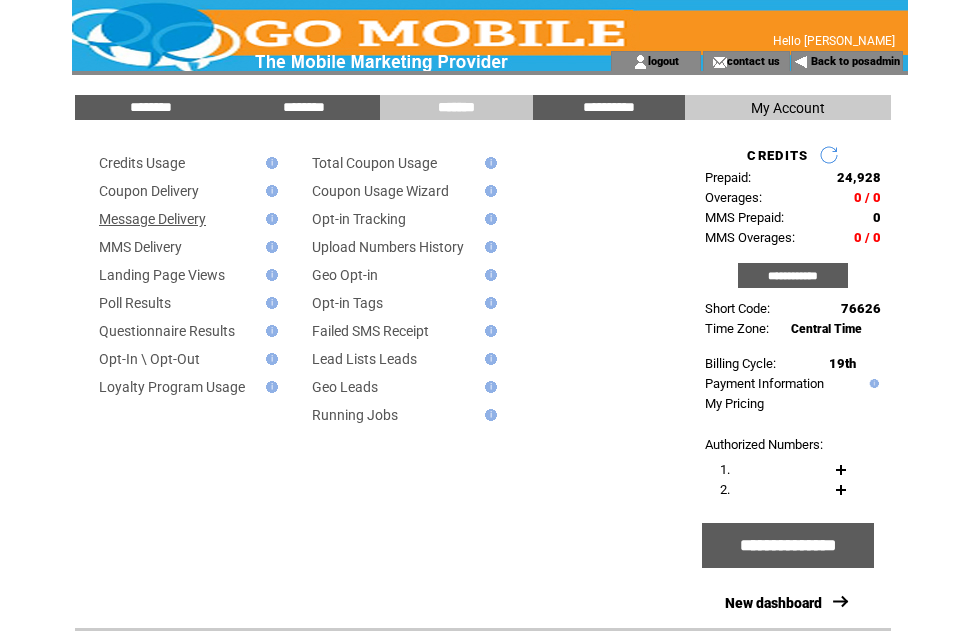 click on "Message Delivery" at bounding box center [152, 219] 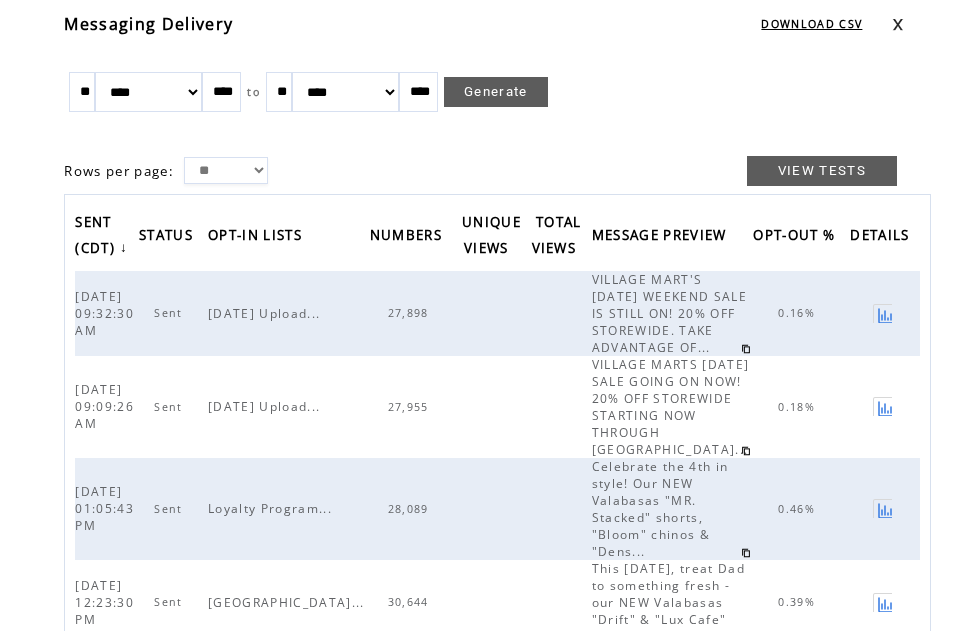 scroll, scrollTop: 83, scrollLeft: 0, axis: vertical 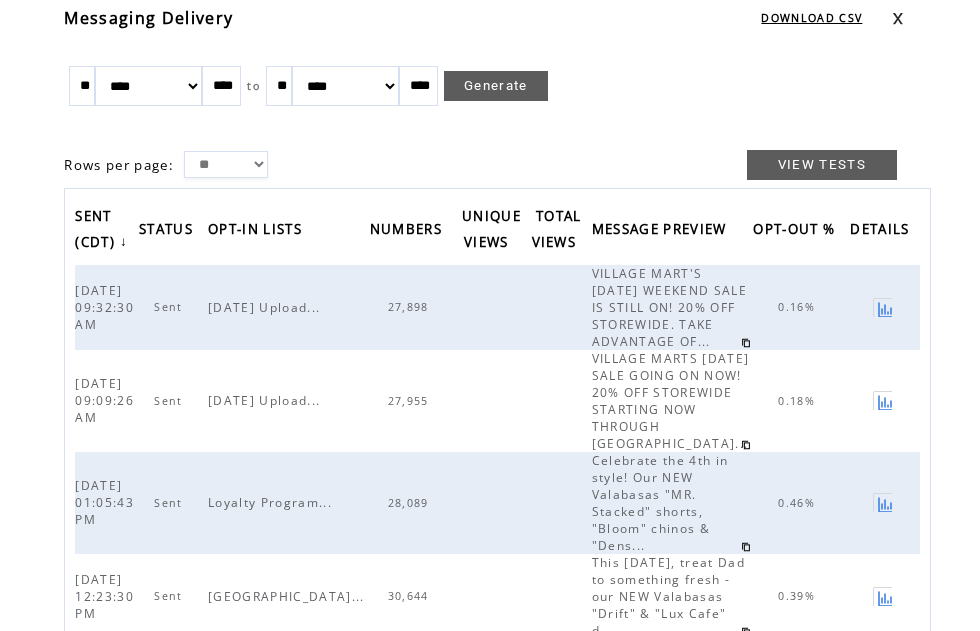 click on "27,898" at bounding box center [411, 307] 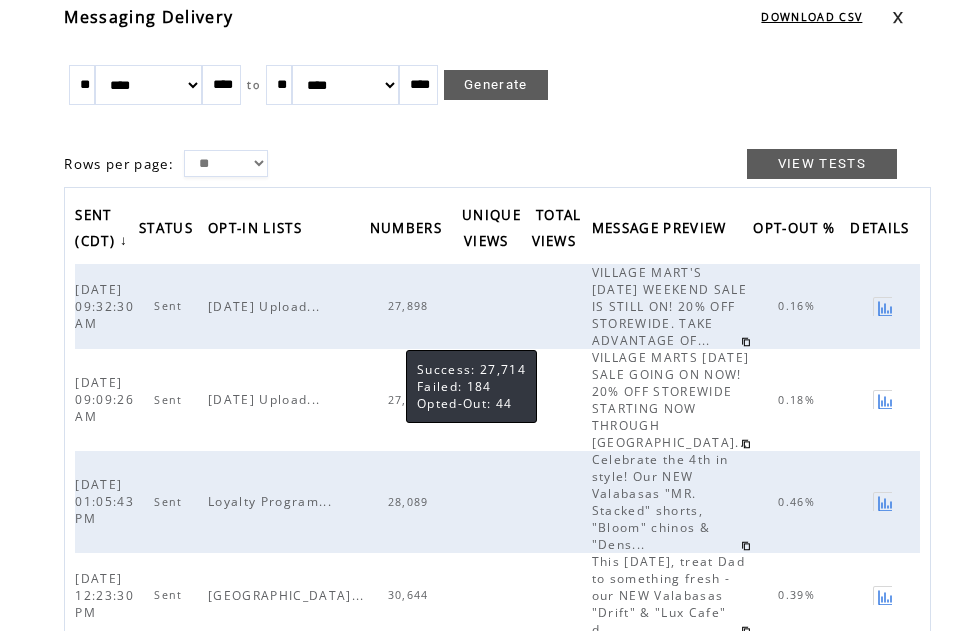 click at bounding box center (914, 17) 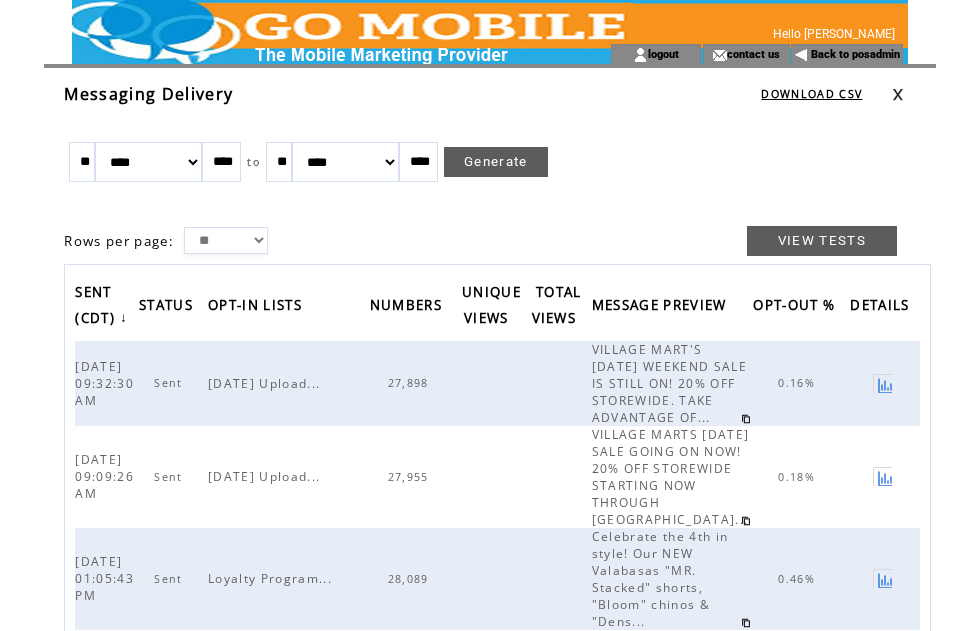 scroll, scrollTop: 0, scrollLeft: 0, axis: both 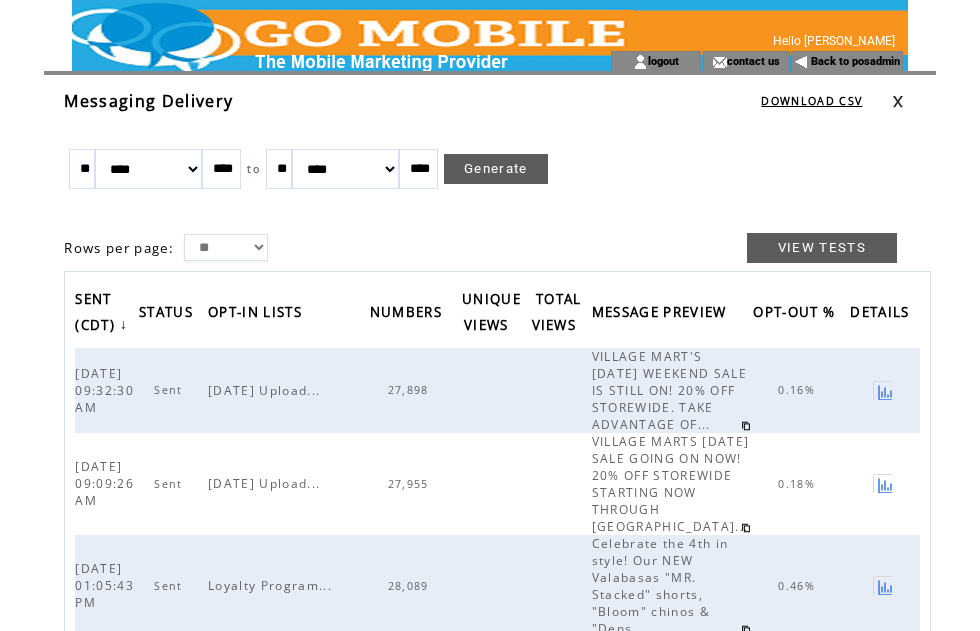 click at bounding box center [898, 101] 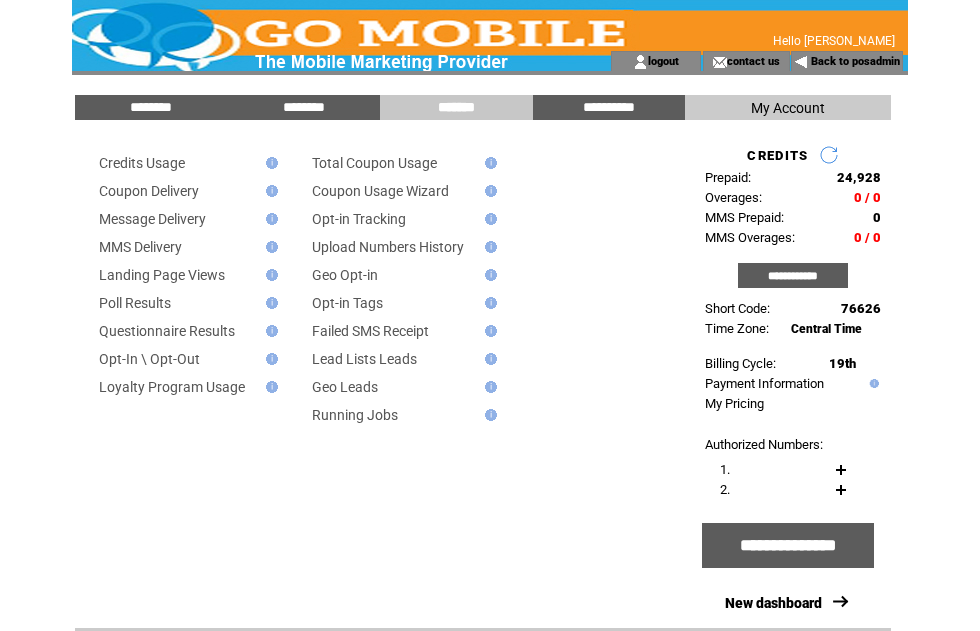 scroll, scrollTop: 0, scrollLeft: 0, axis: both 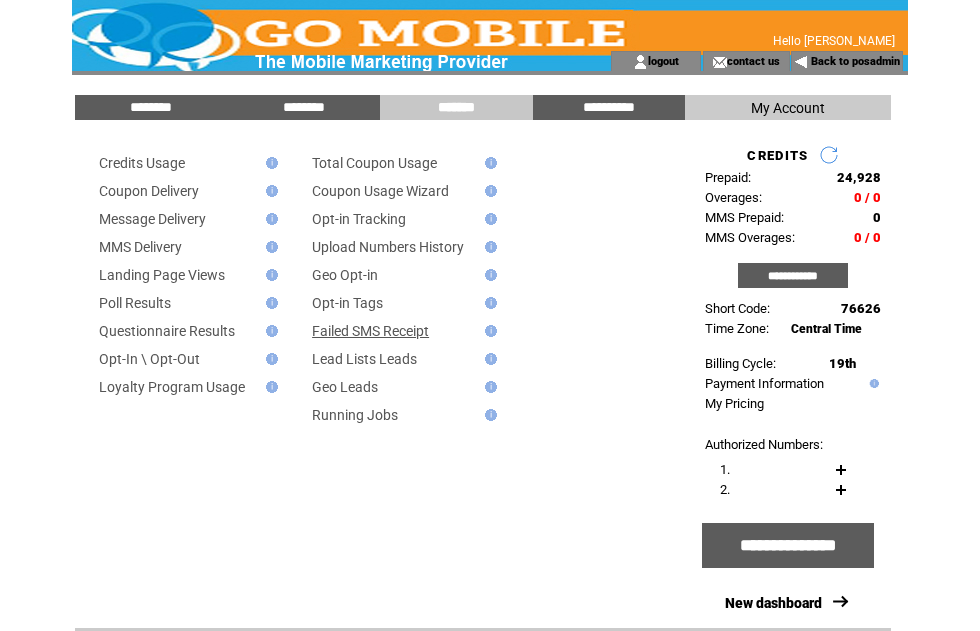 click on "********" at bounding box center (151, 107) 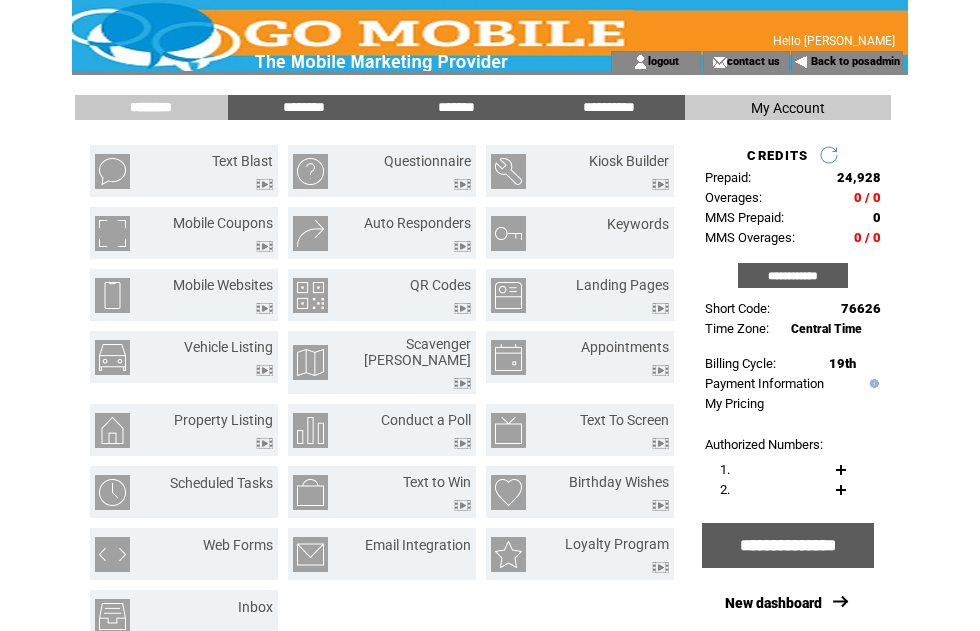 click on "********" at bounding box center (304, 107) 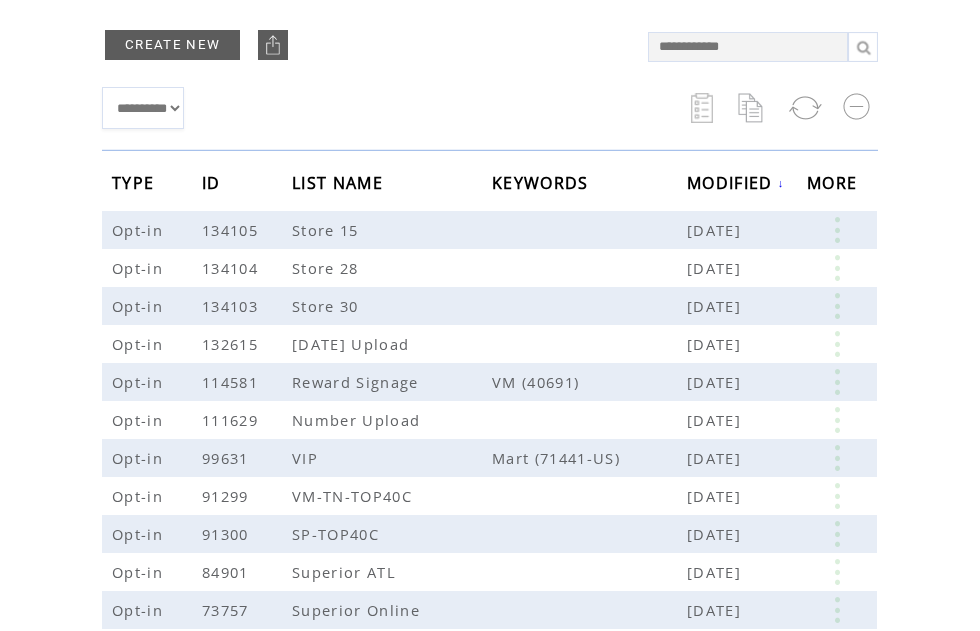 scroll, scrollTop: 0, scrollLeft: 0, axis: both 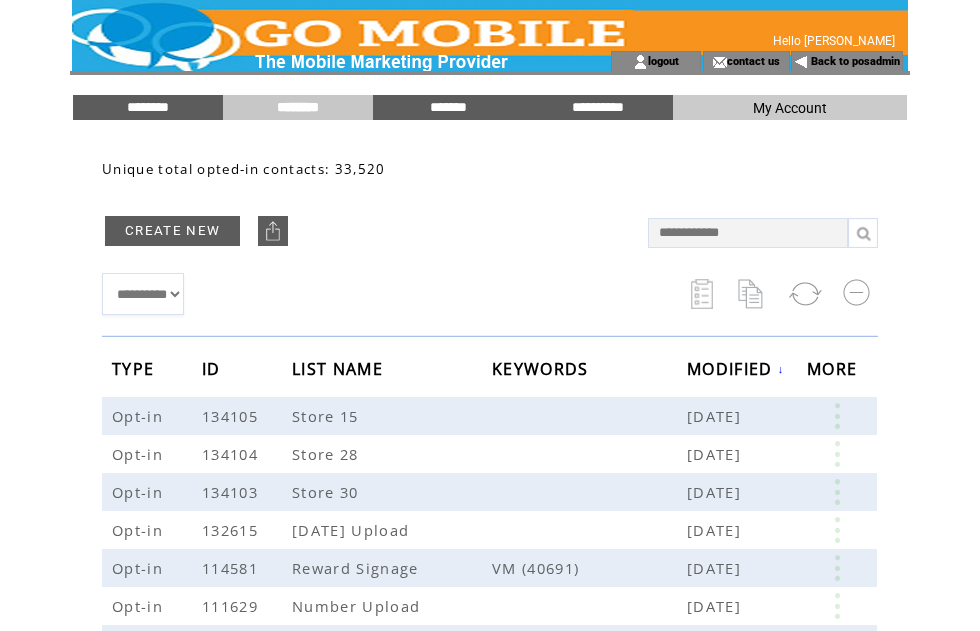 click on "********" at bounding box center [148, 107] 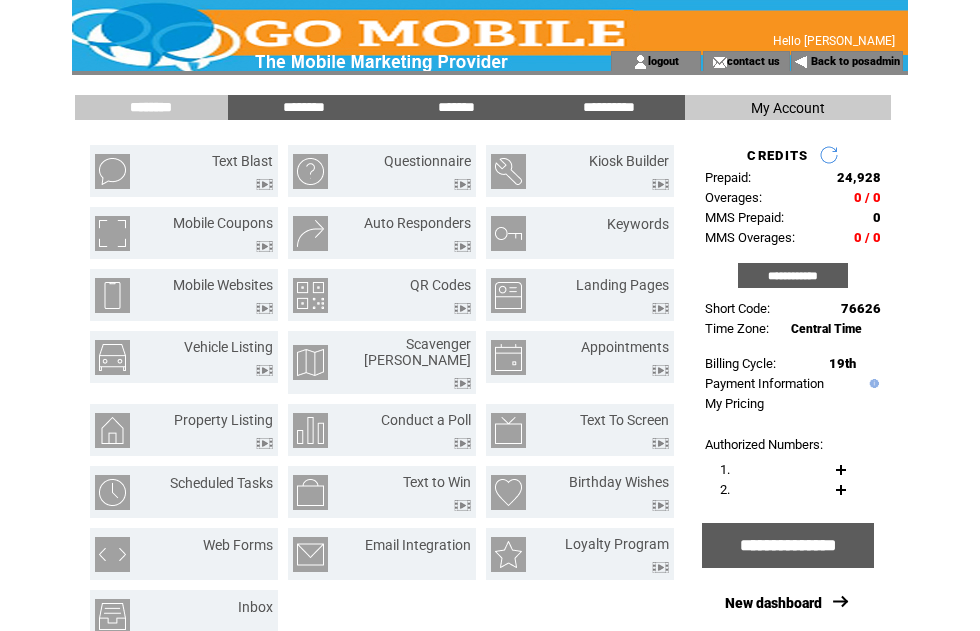 click on "Text Blast" at bounding box center (242, 161) 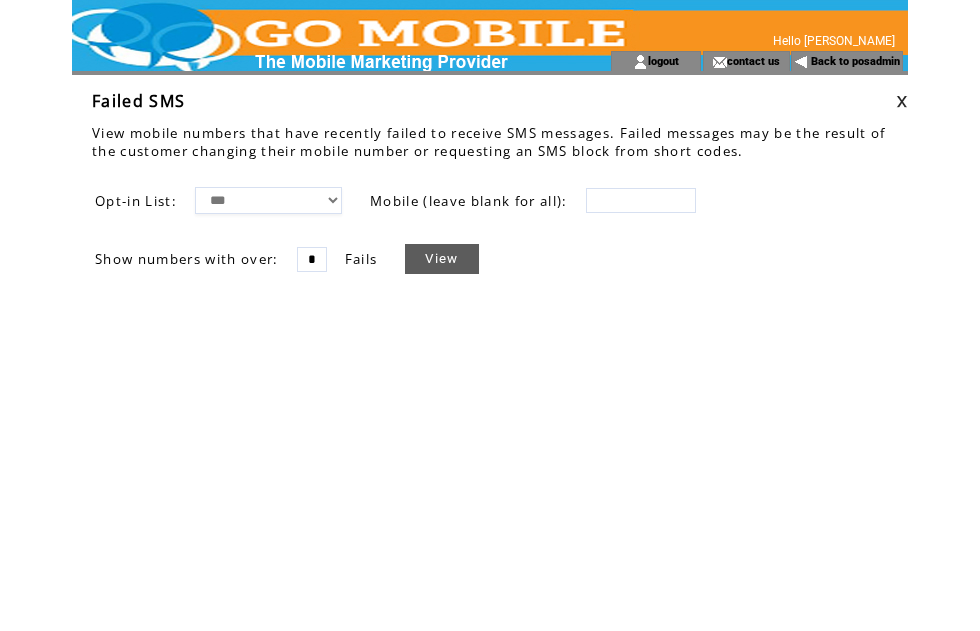 scroll, scrollTop: 0, scrollLeft: 0, axis: both 